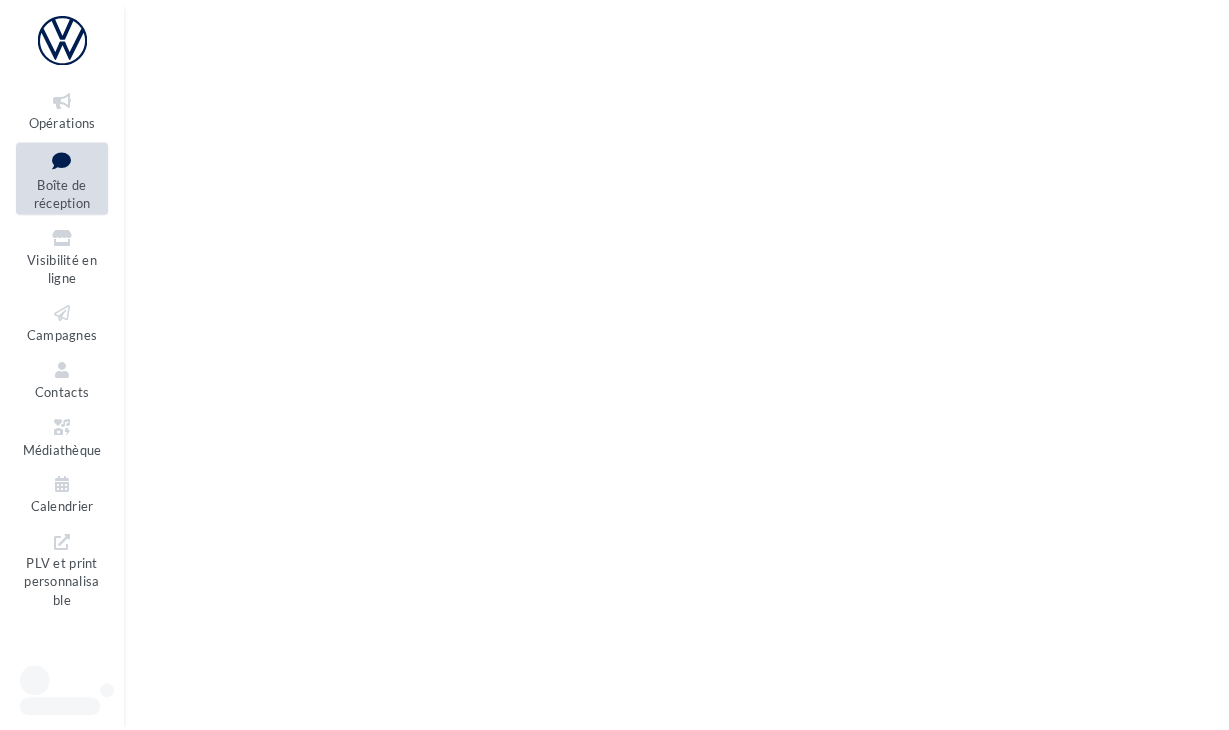 scroll, scrollTop: 0, scrollLeft: 0, axis: both 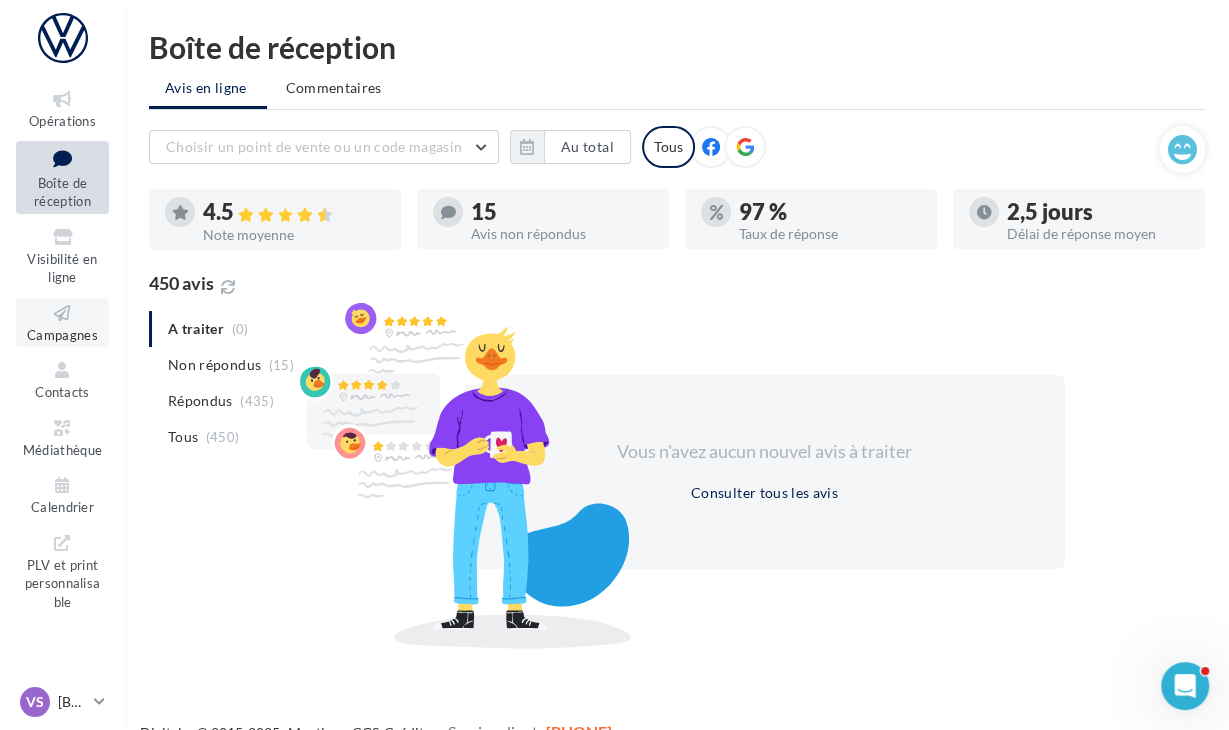 click at bounding box center [62, 313] 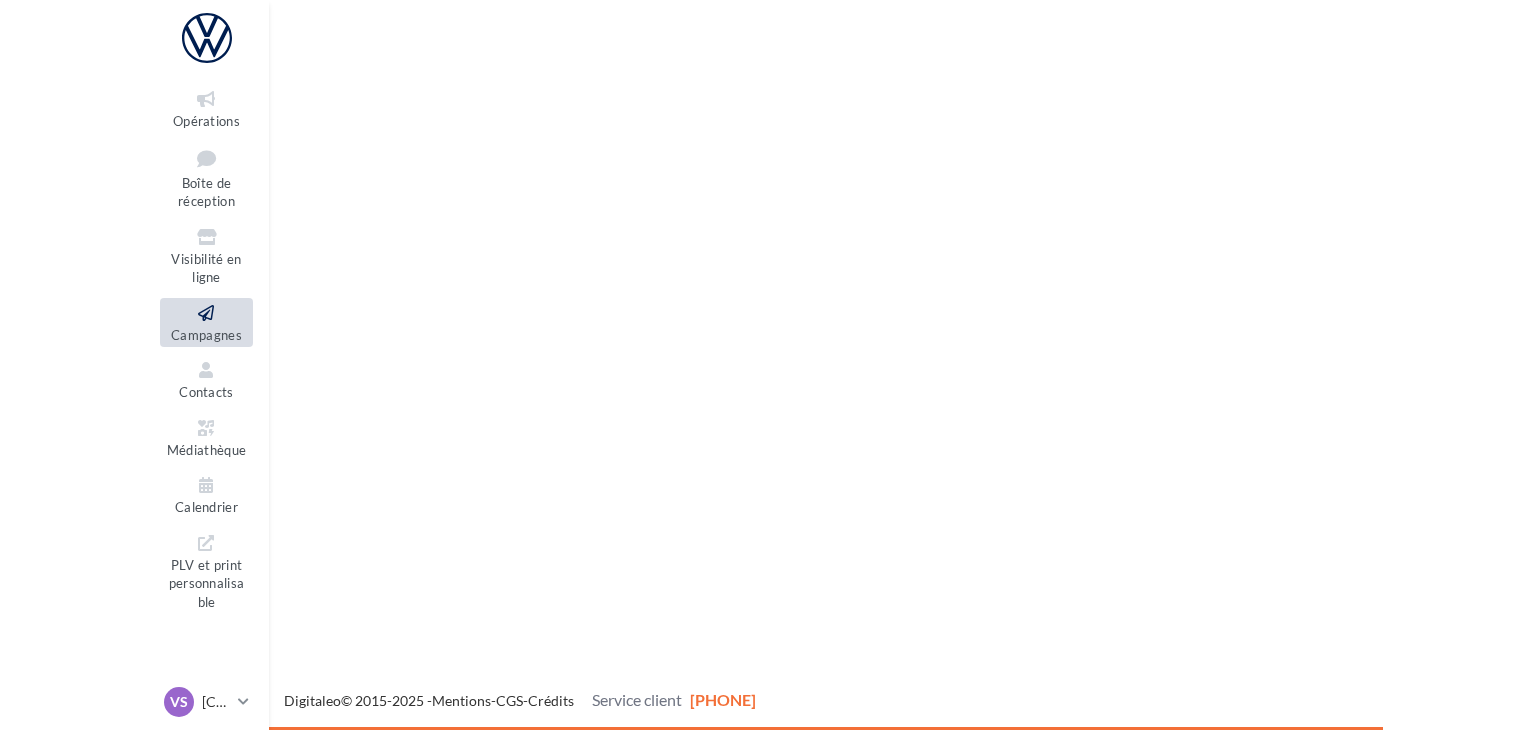scroll, scrollTop: 0, scrollLeft: 0, axis: both 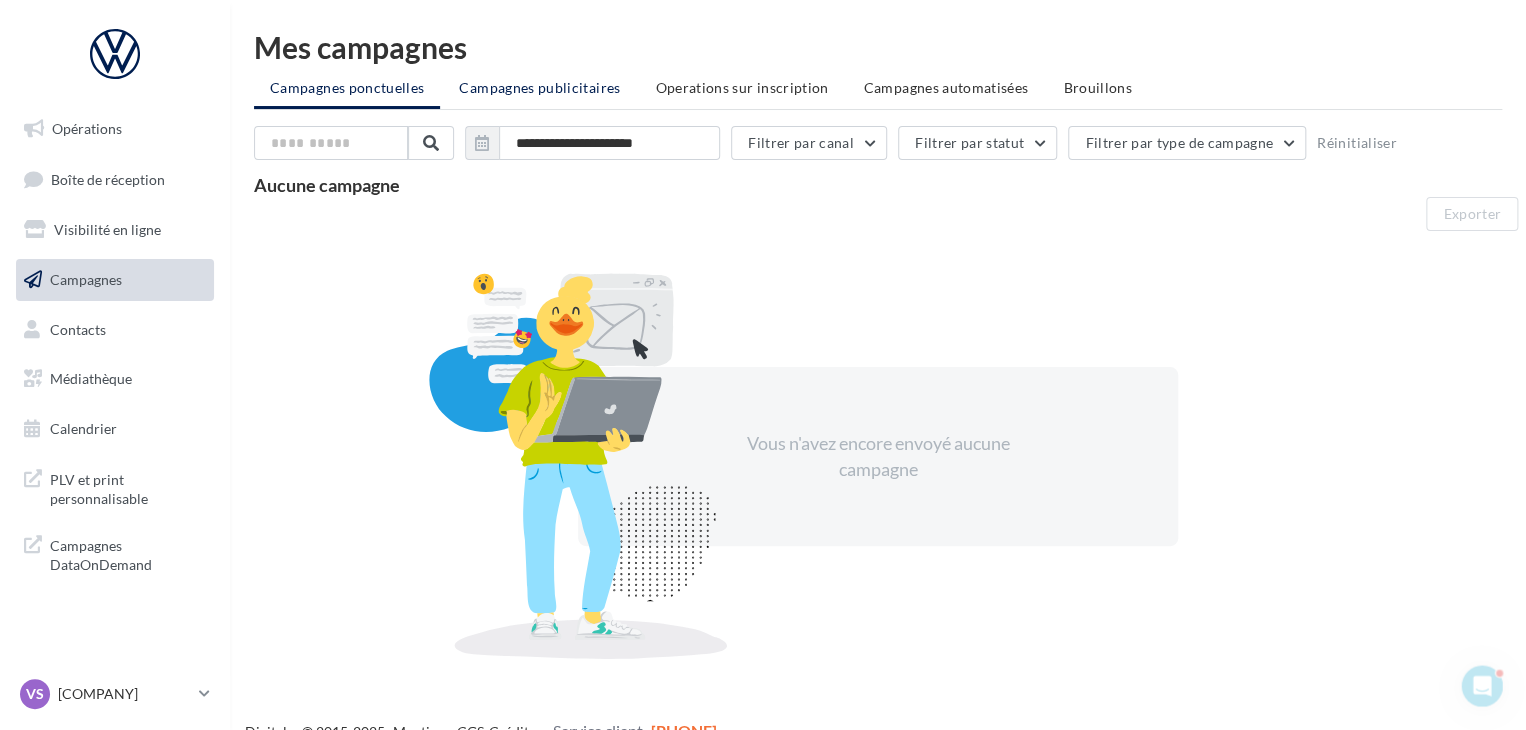 click on "Campagnes publicitaires" at bounding box center [347, 87] 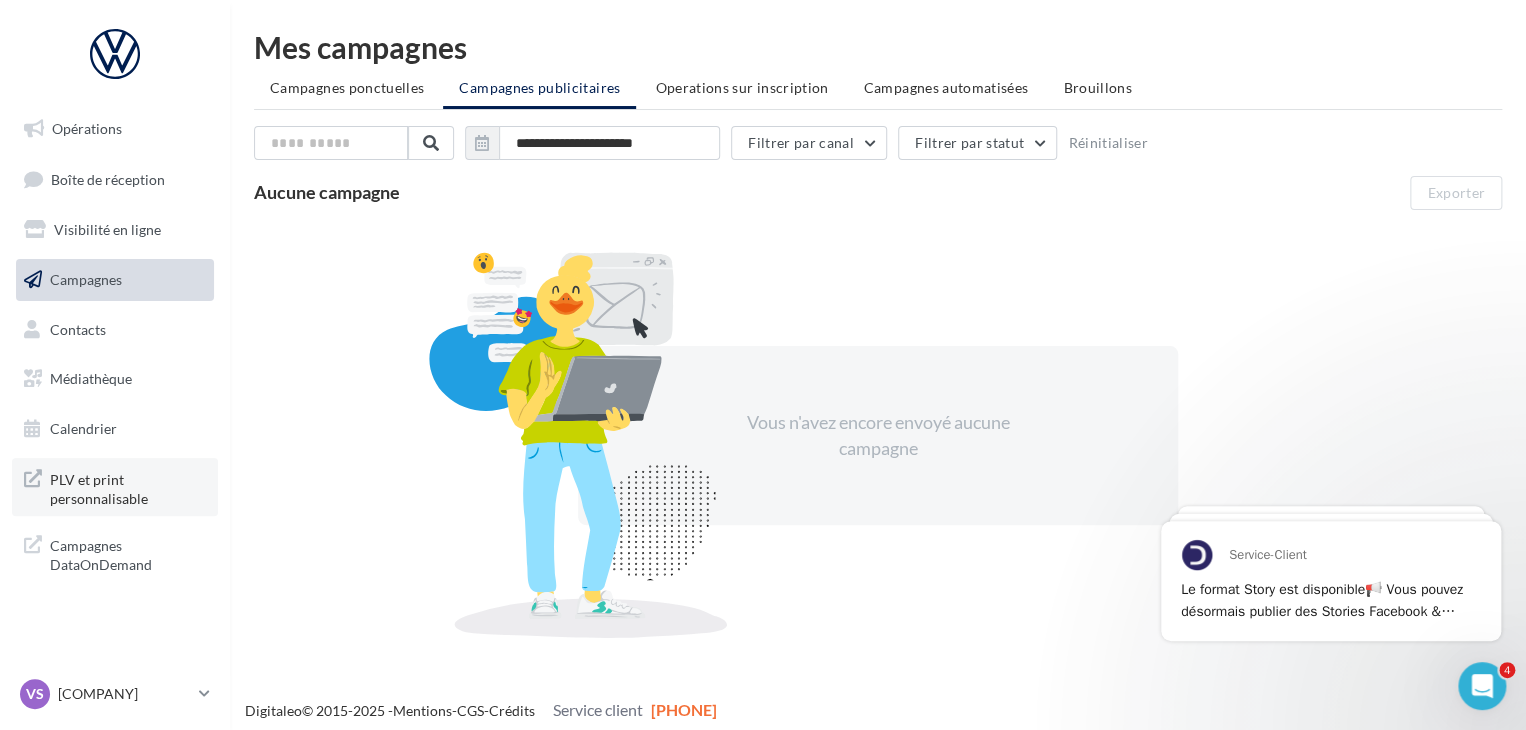 scroll, scrollTop: 0, scrollLeft: 0, axis: both 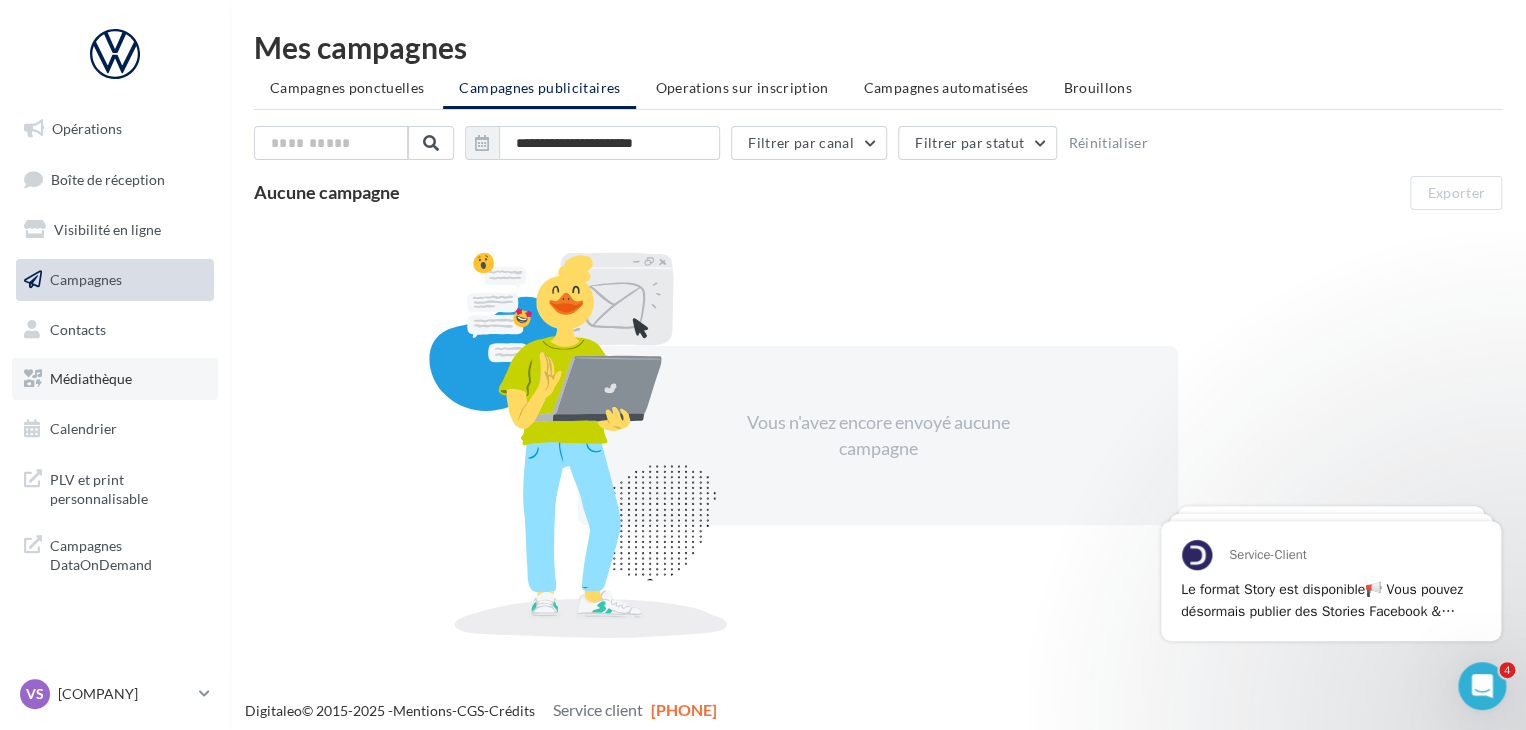 click on "Médiathèque" at bounding box center (115, 379) 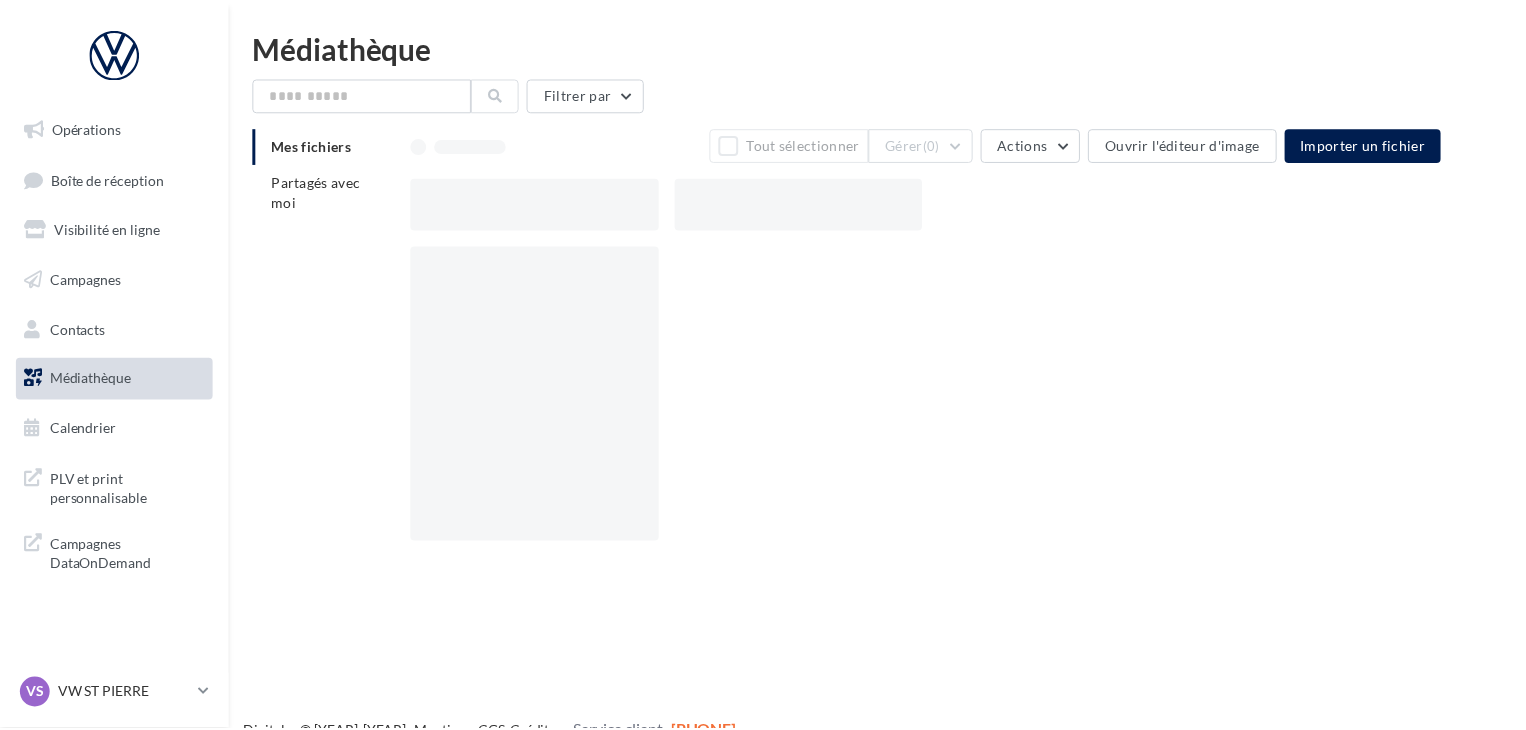 scroll, scrollTop: 0, scrollLeft: 0, axis: both 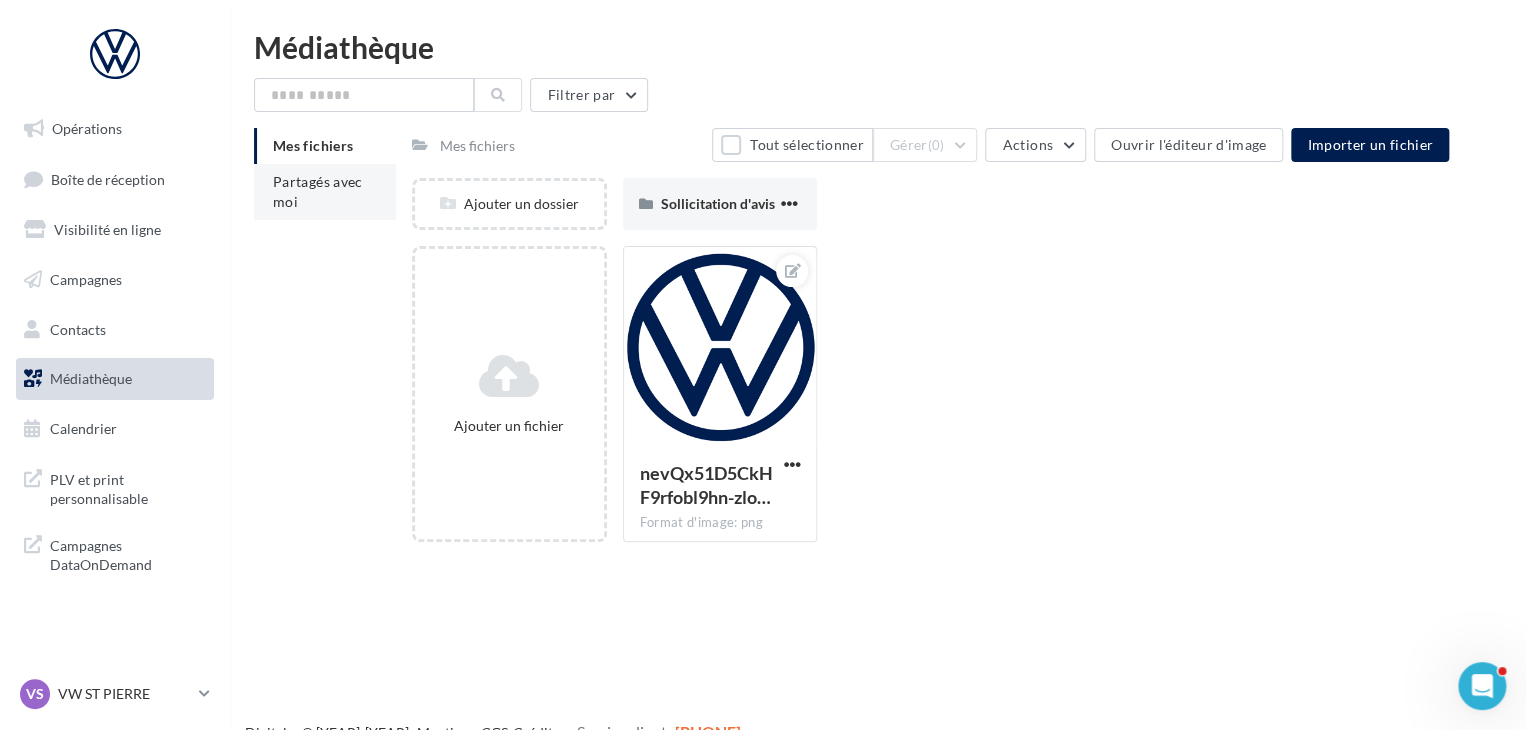 click on "Partagés avec moi" at bounding box center (325, 192) 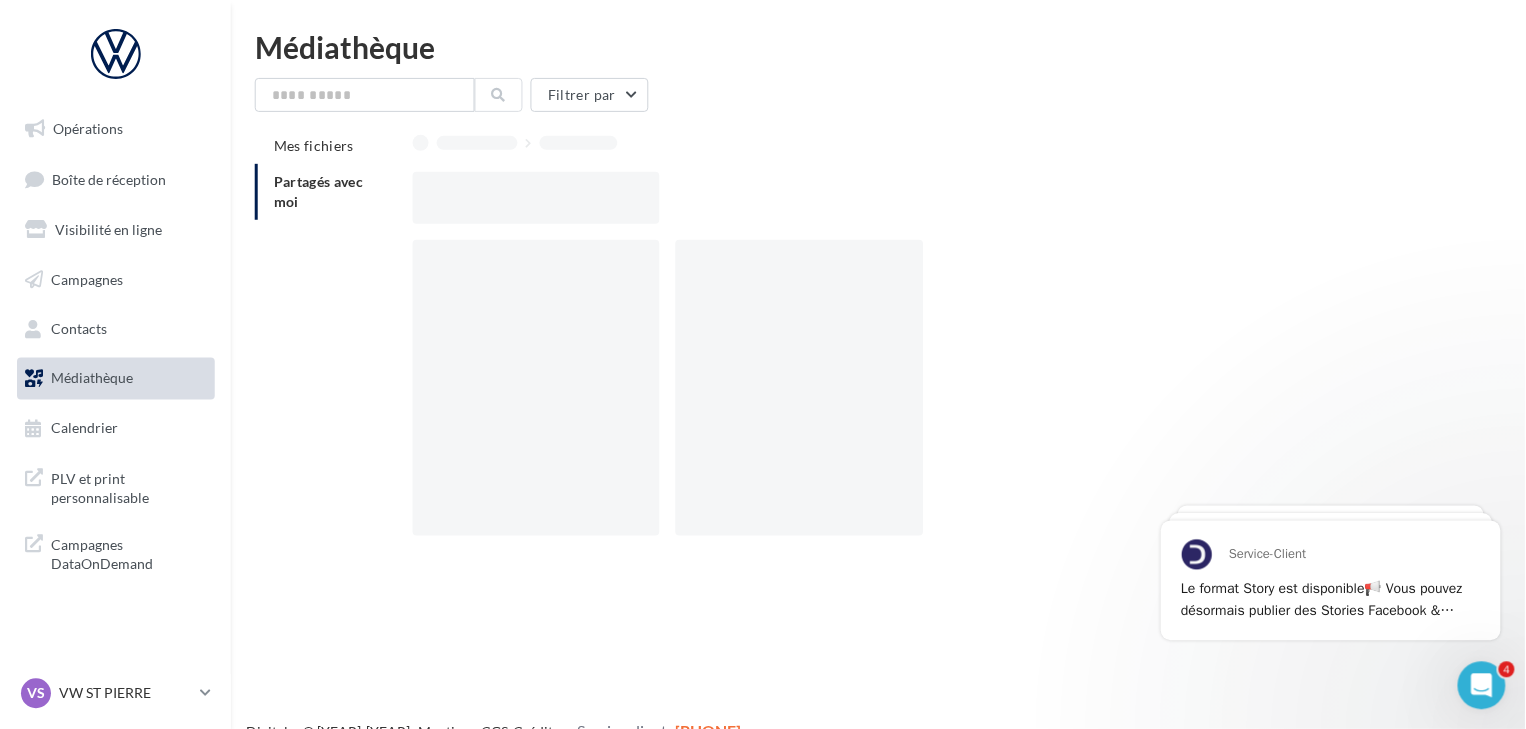 scroll, scrollTop: 0, scrollLeft: 0, axis: both 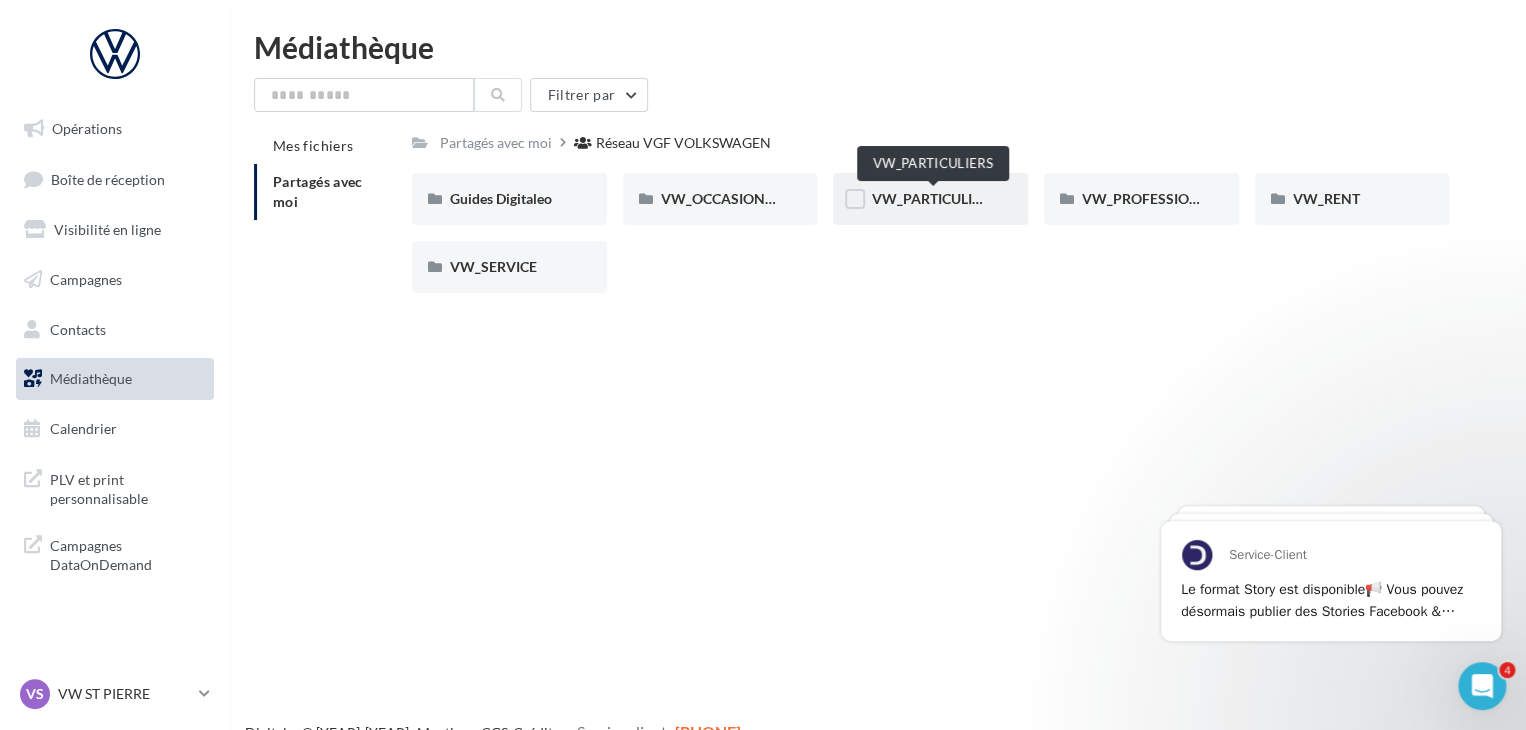 click on "VW_PARTICULIERS" at bounding box center [933, 198] 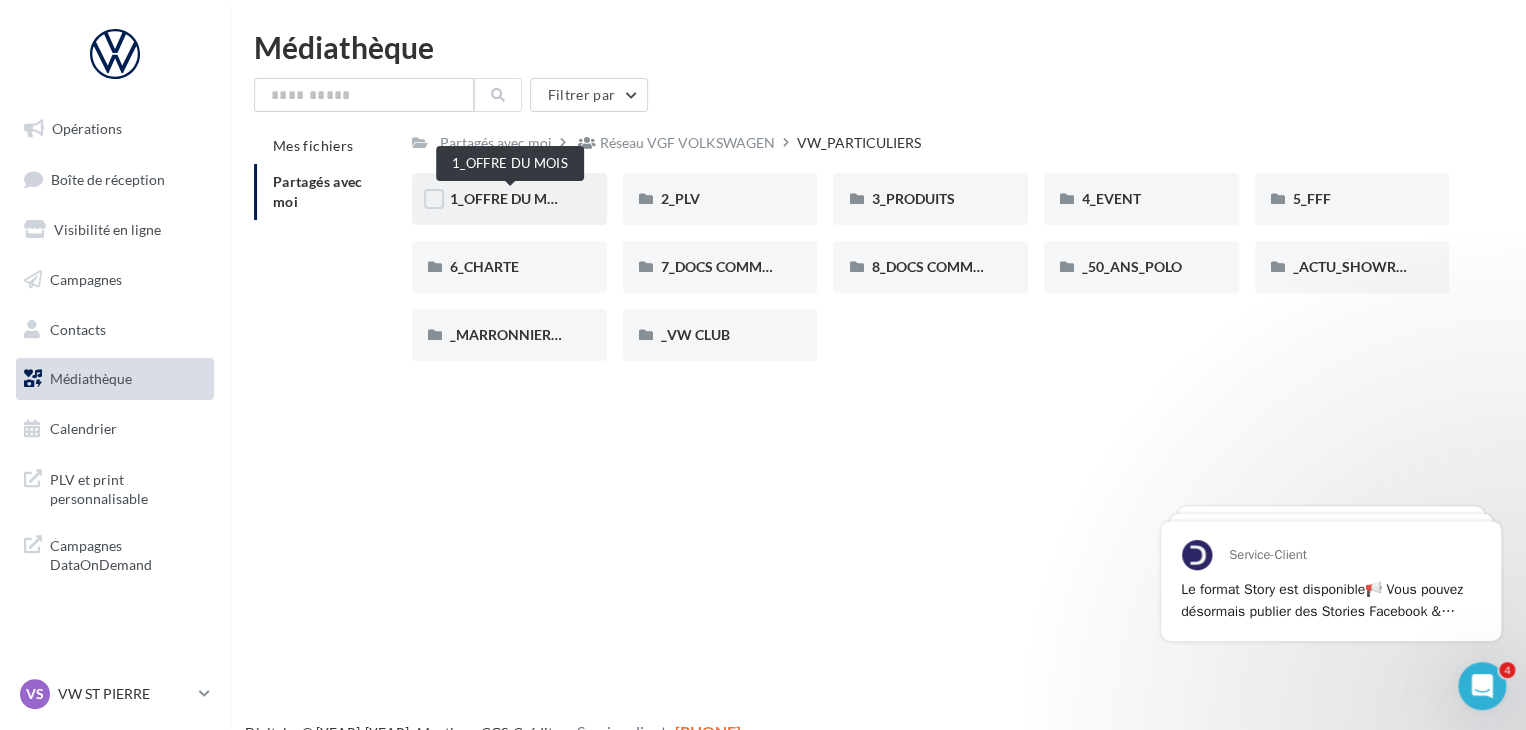 click on "1_OFFRE DU MOIS" at bounding box center (510, 198) 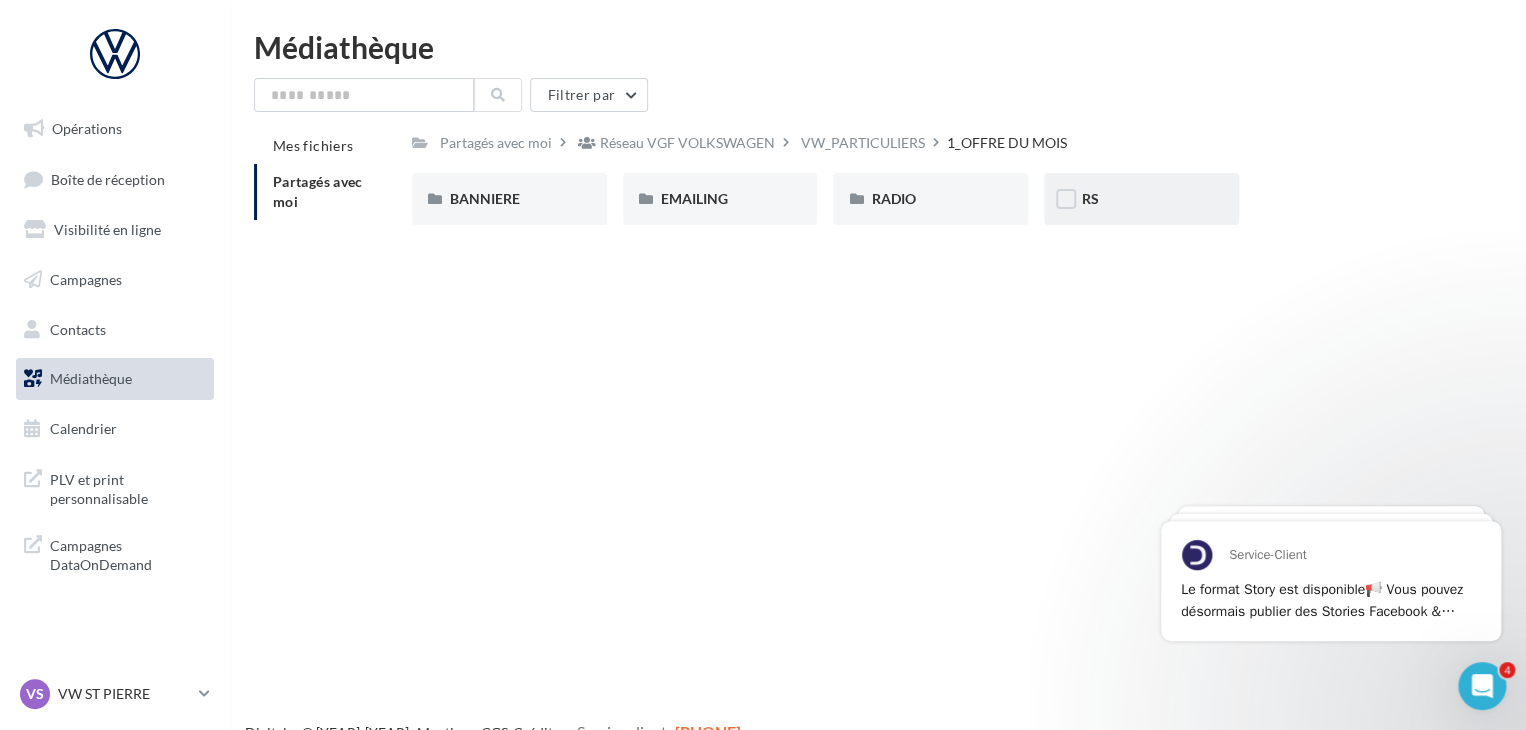 click on "RS" at bounding box center [1090, 198] 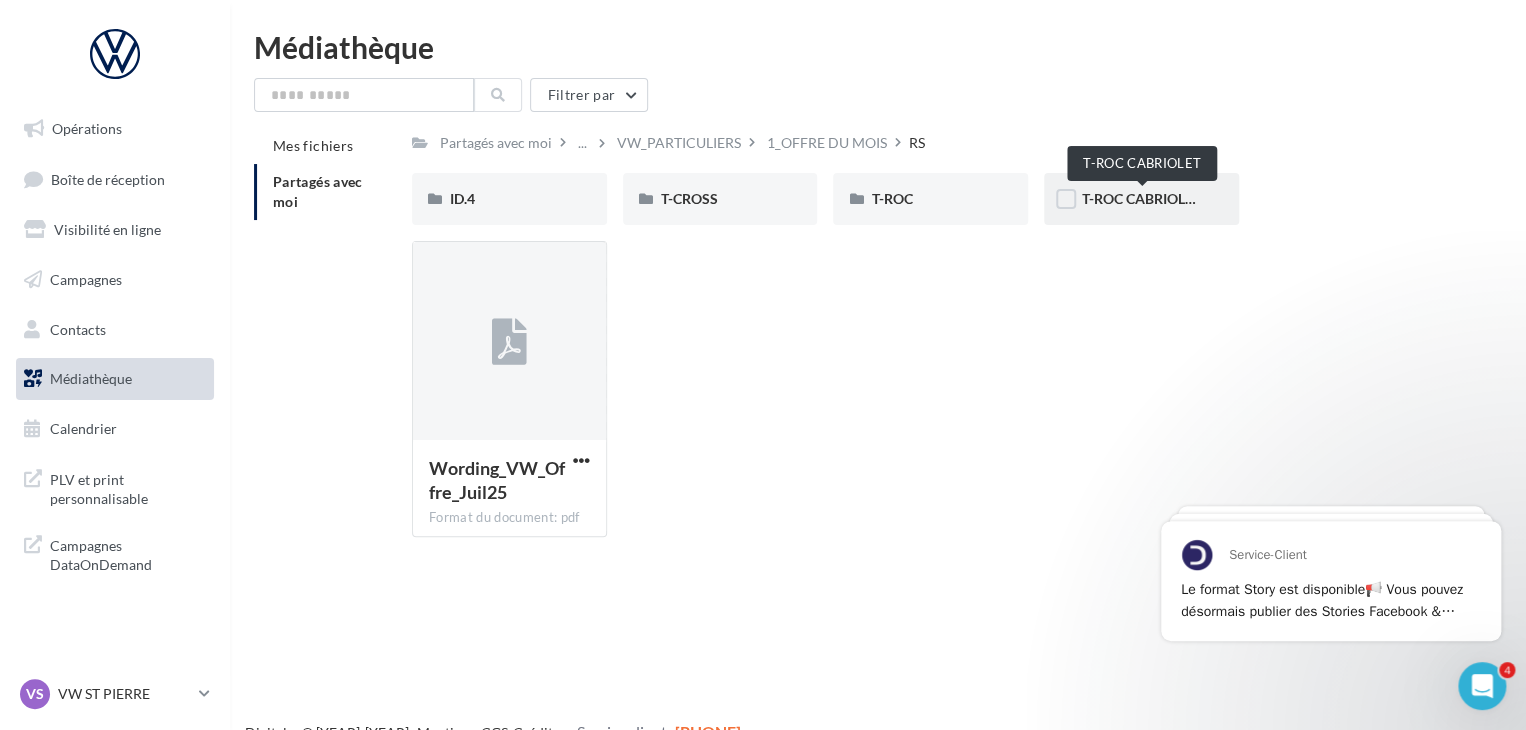 click on "T-ROC CABRIOLET" at bounding box center (1141, 198) 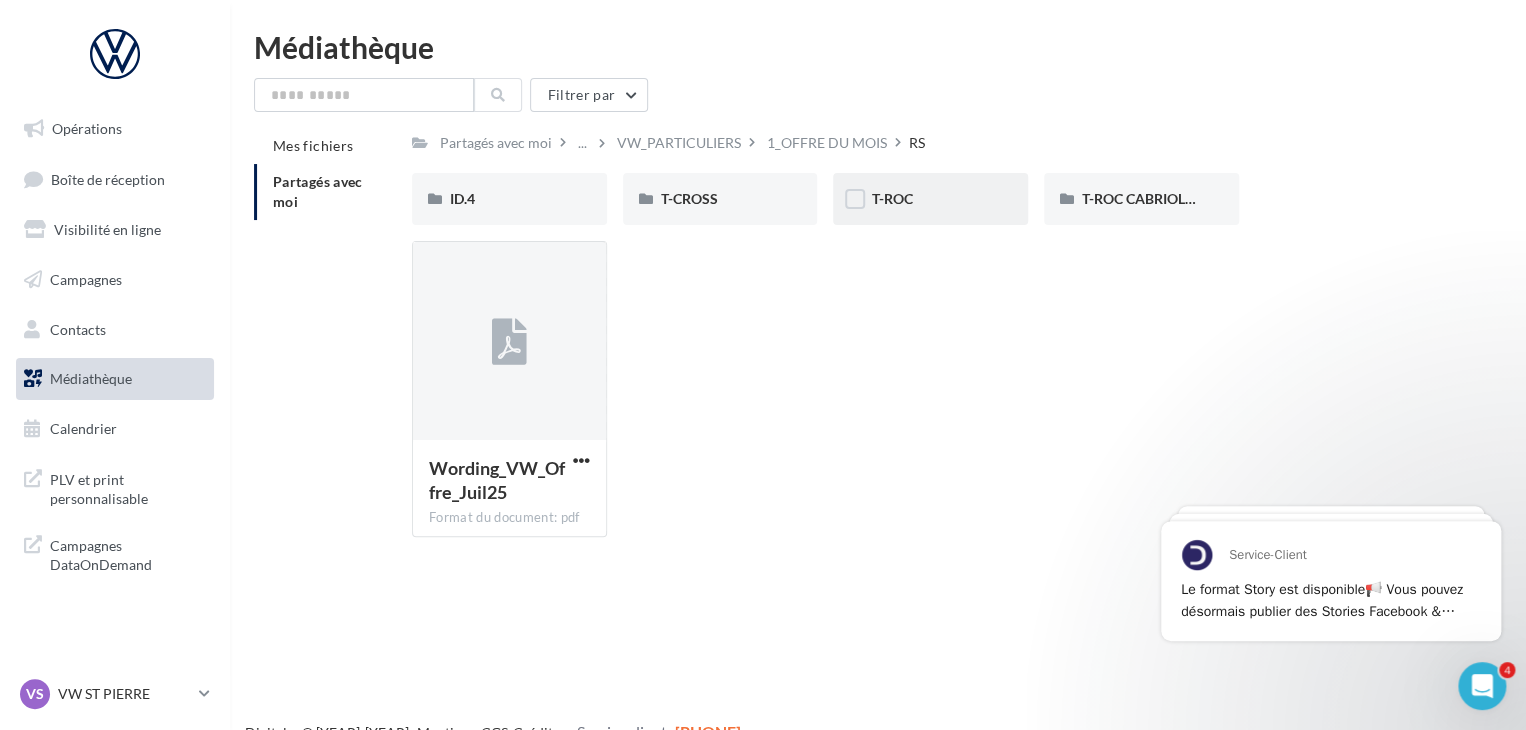 click on "T-ROC" at bounding box center [462, 198] 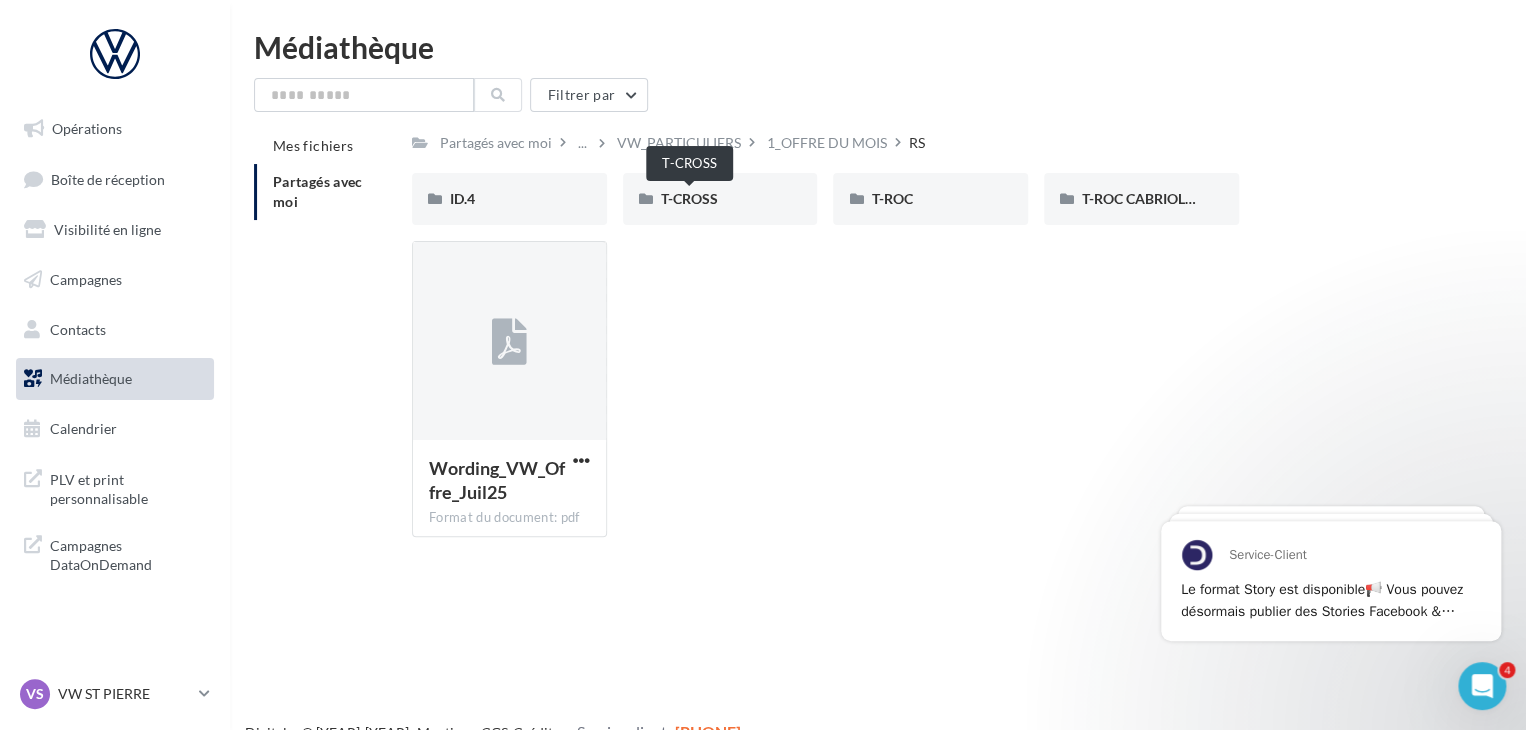 click on "T-CROSS" at bounding box center (689, 198) 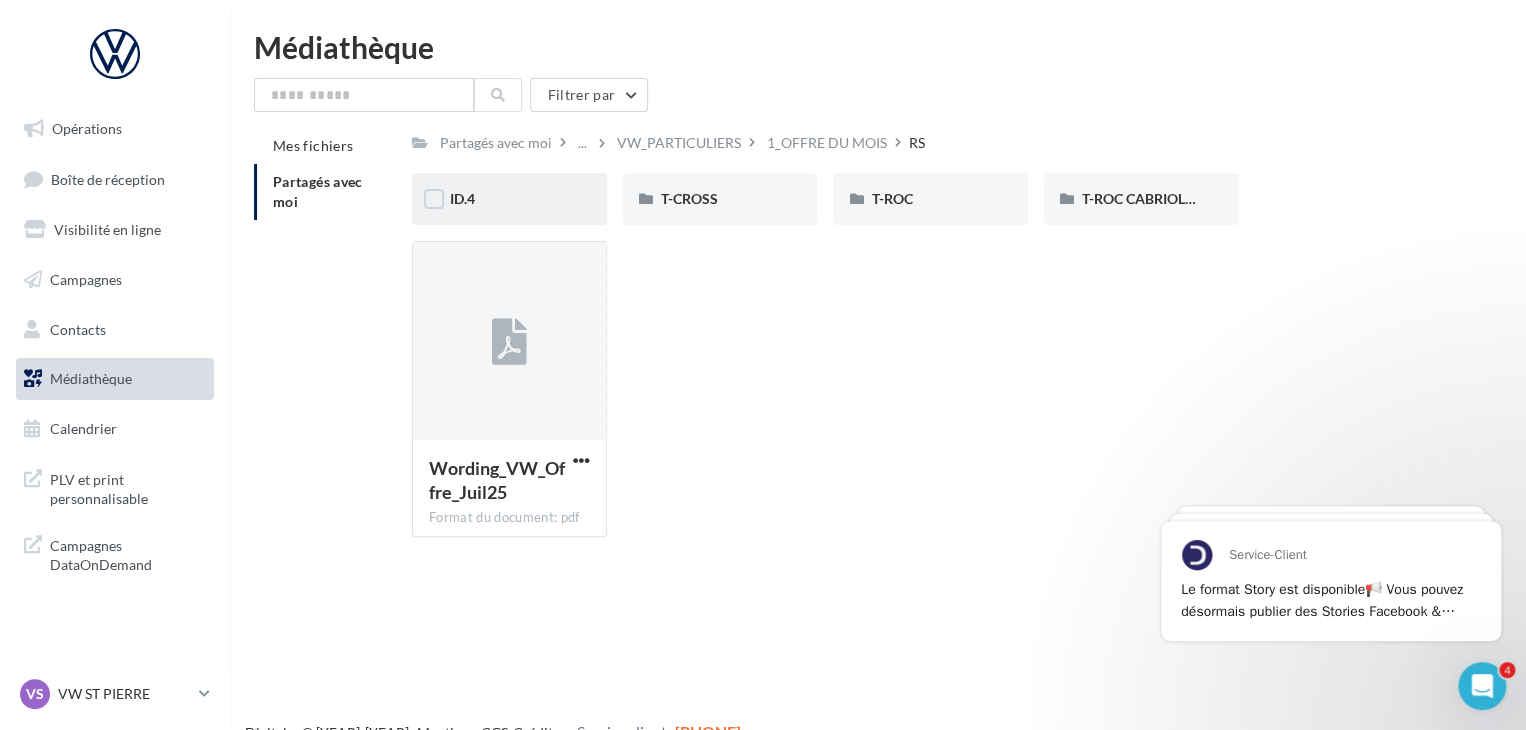 click on "ID.4" at bounding box center (509, 199) 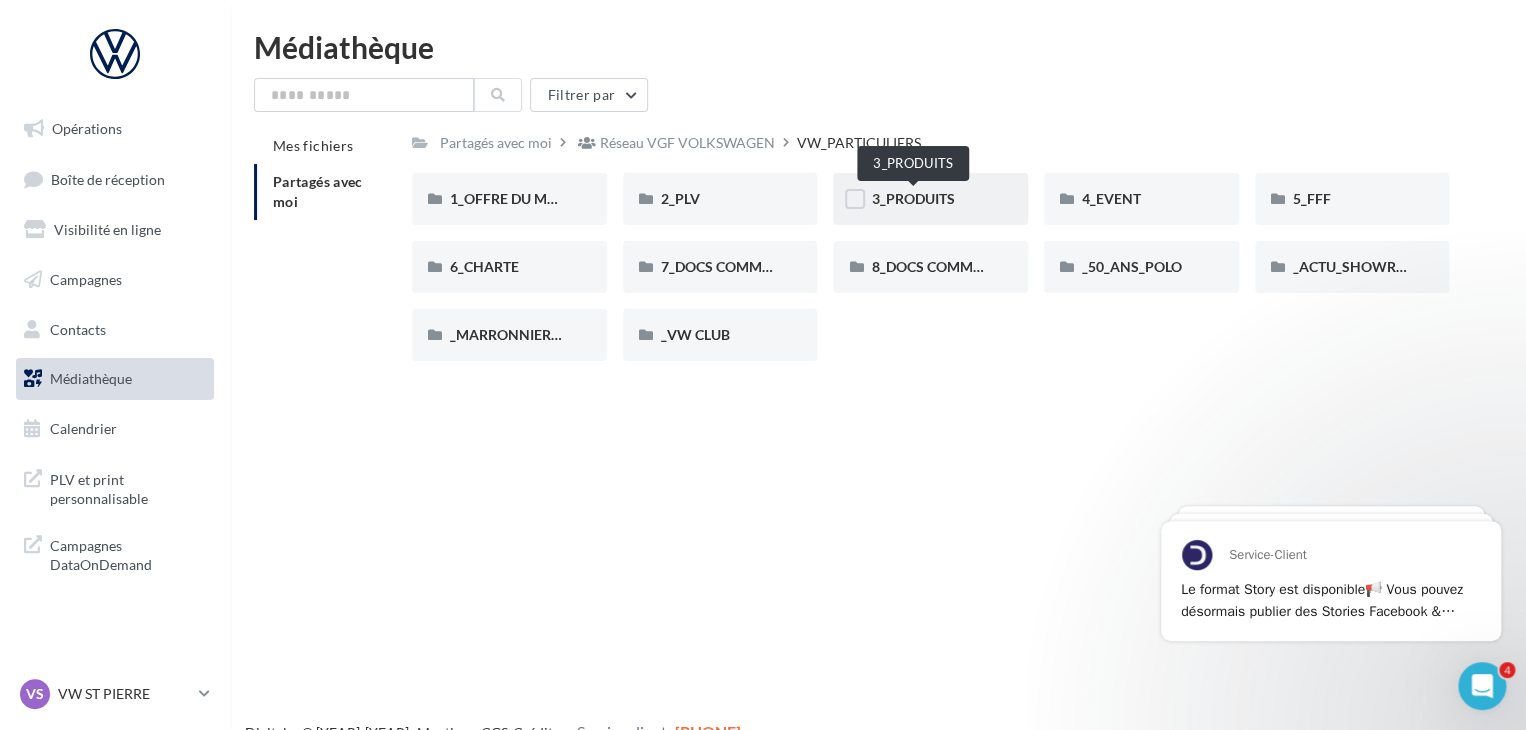 click on "3_PRODUITS" at bounding box center [912, 198] 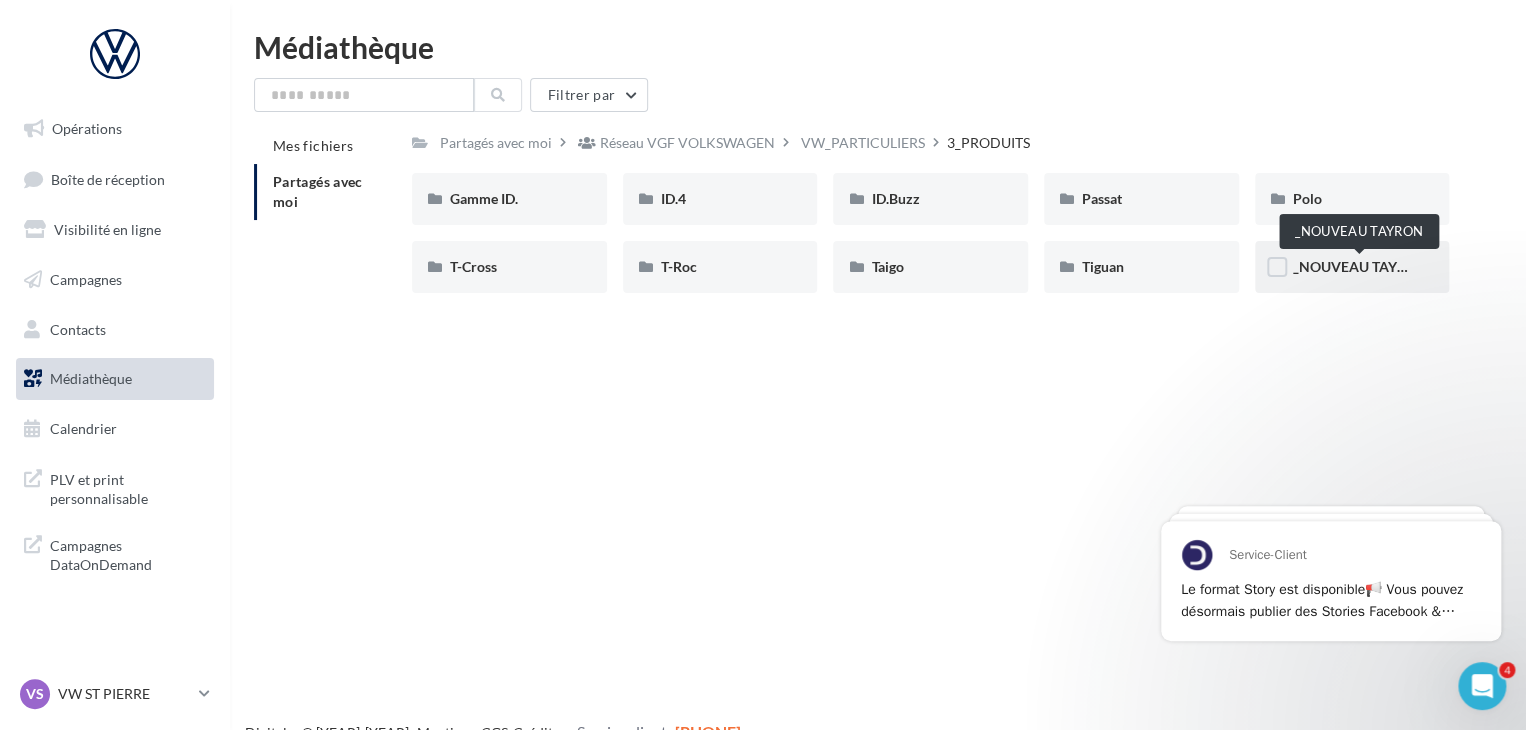 click on "_NOUVEAU TAYRON" at bounding box center (1360, 266) 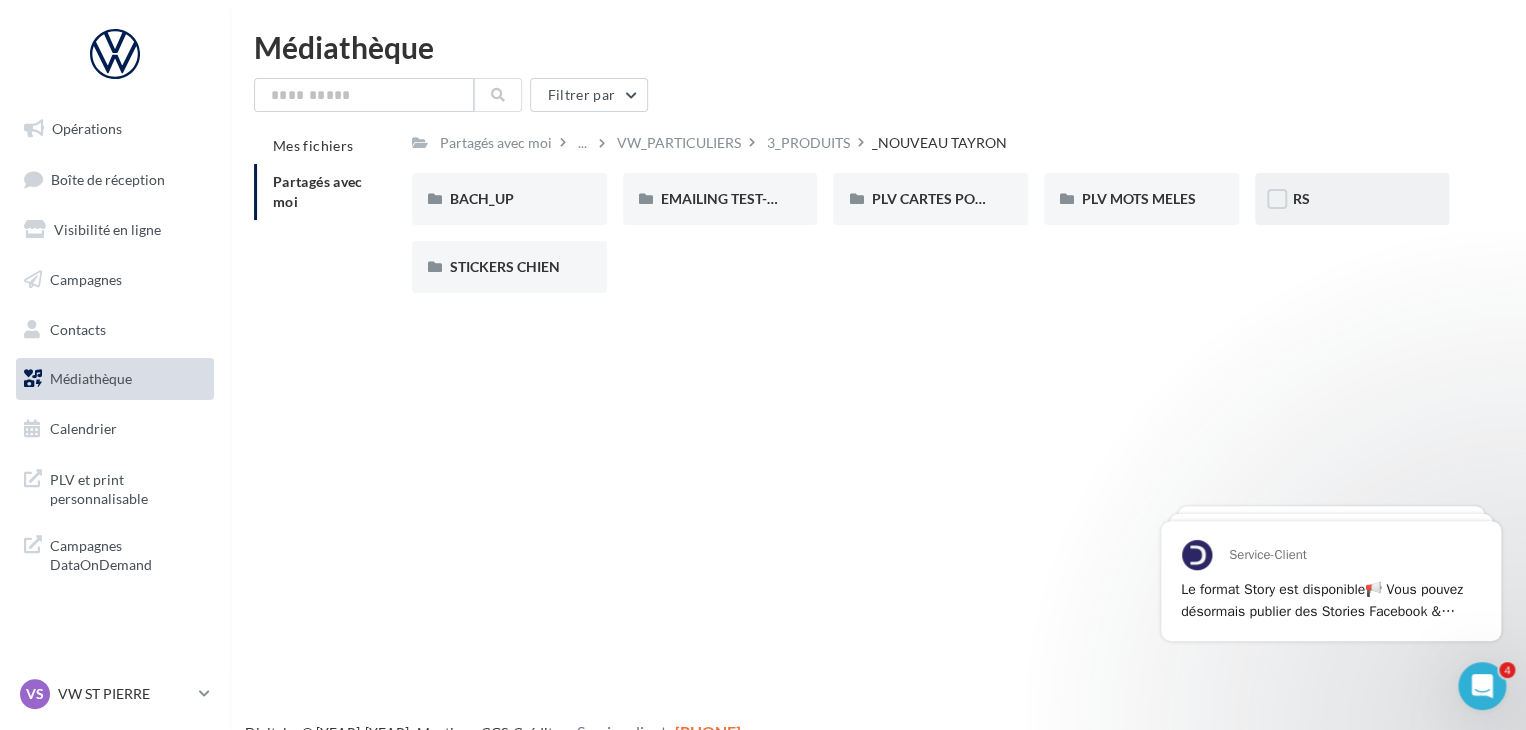 click on "RS" at bounding box center [509, 199] 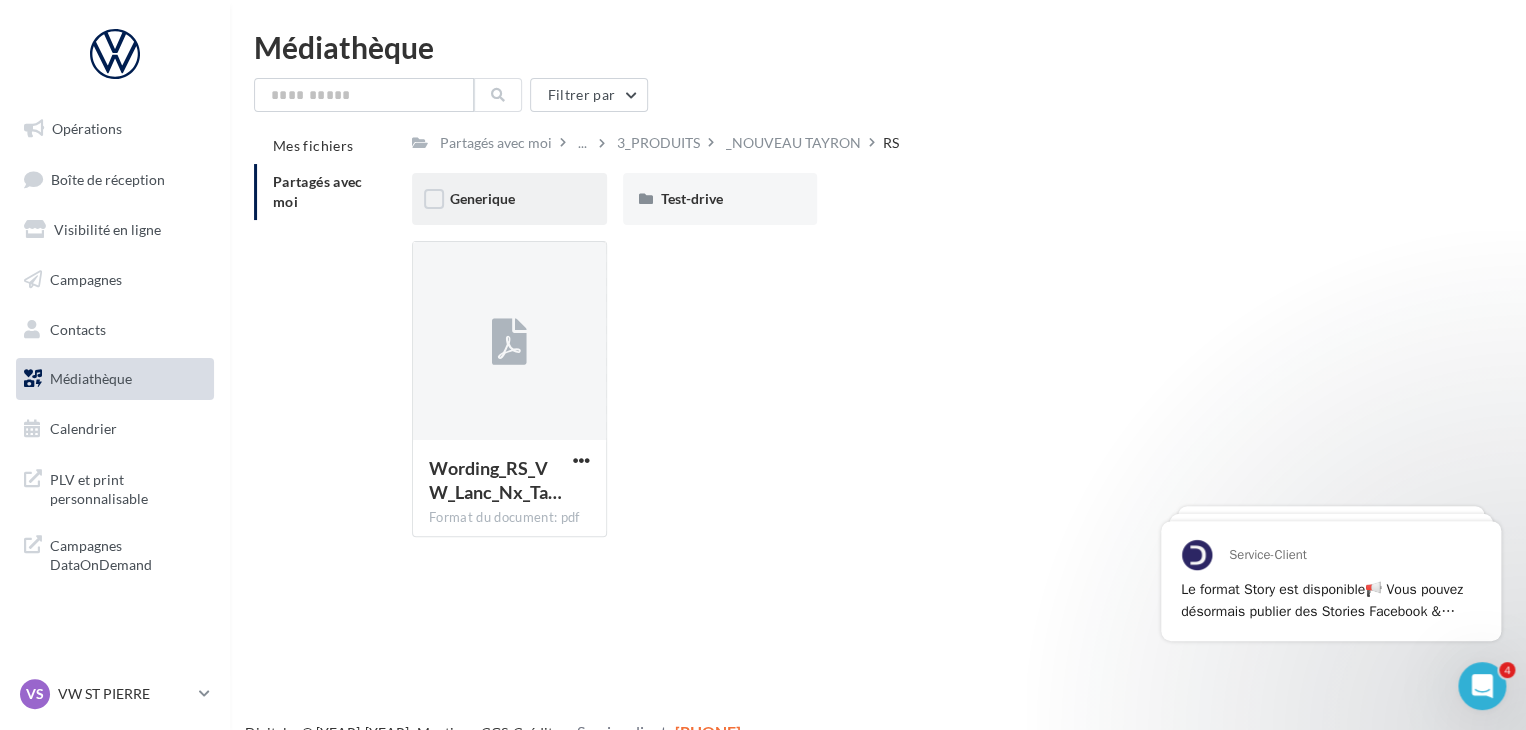 click on "Generique" at bounding box center [509, 199] 